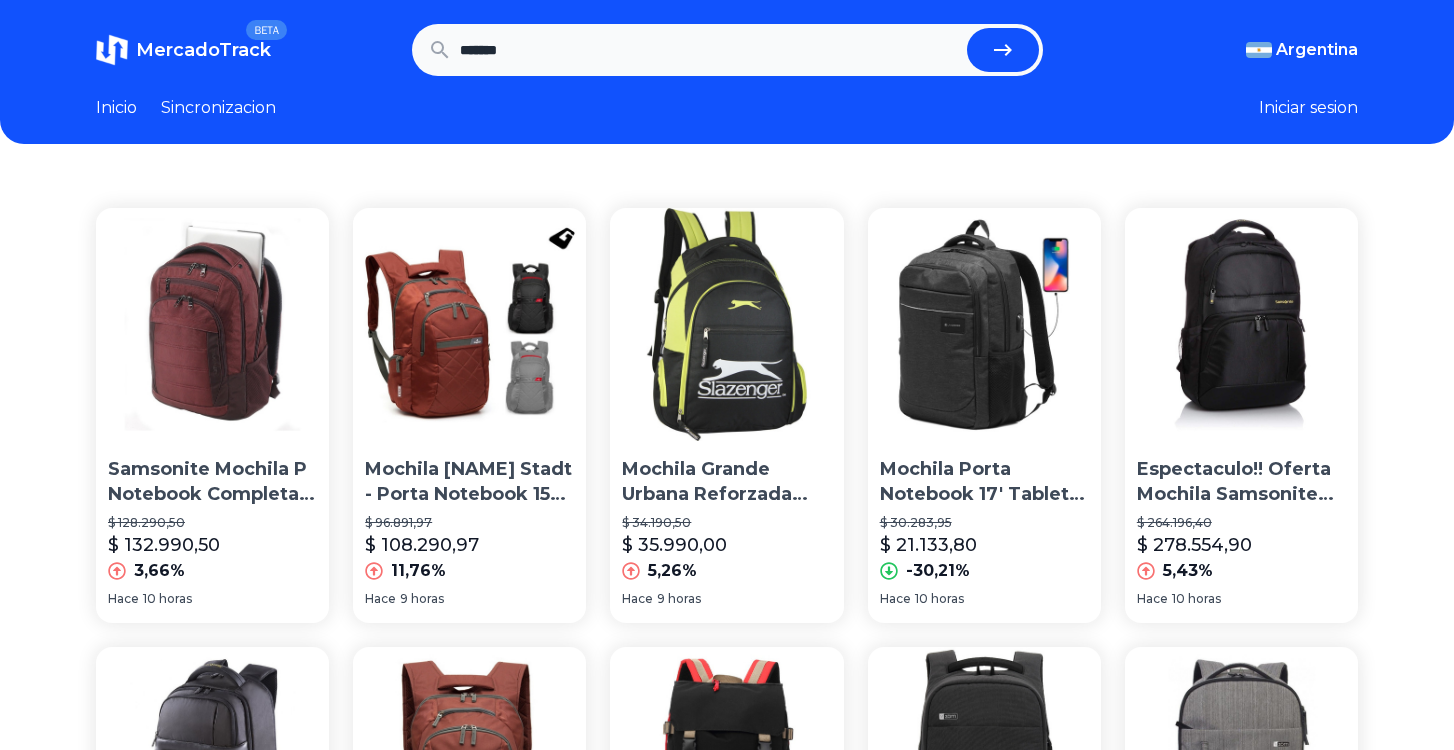 scroll, scrollTop: 0, scrollLeft: 0, axis: both 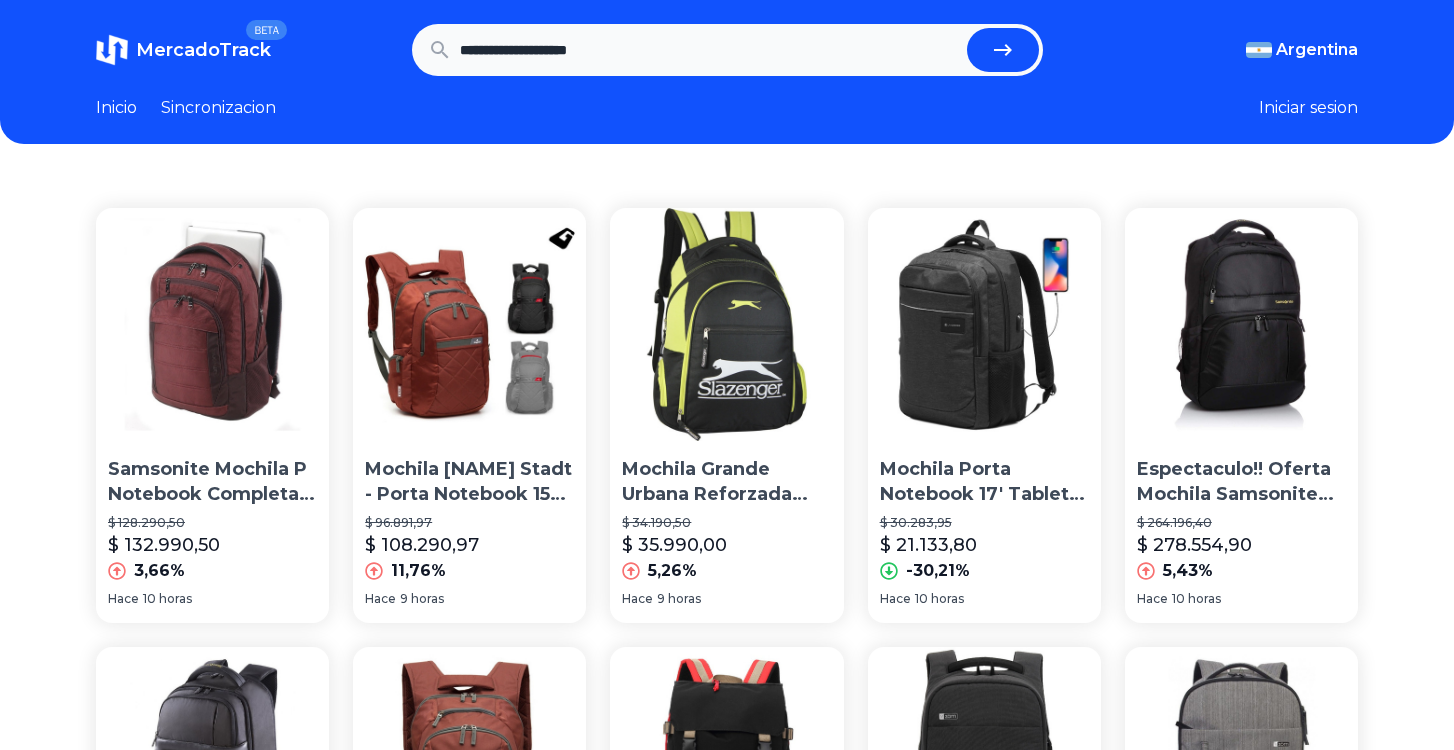 type on "**********" 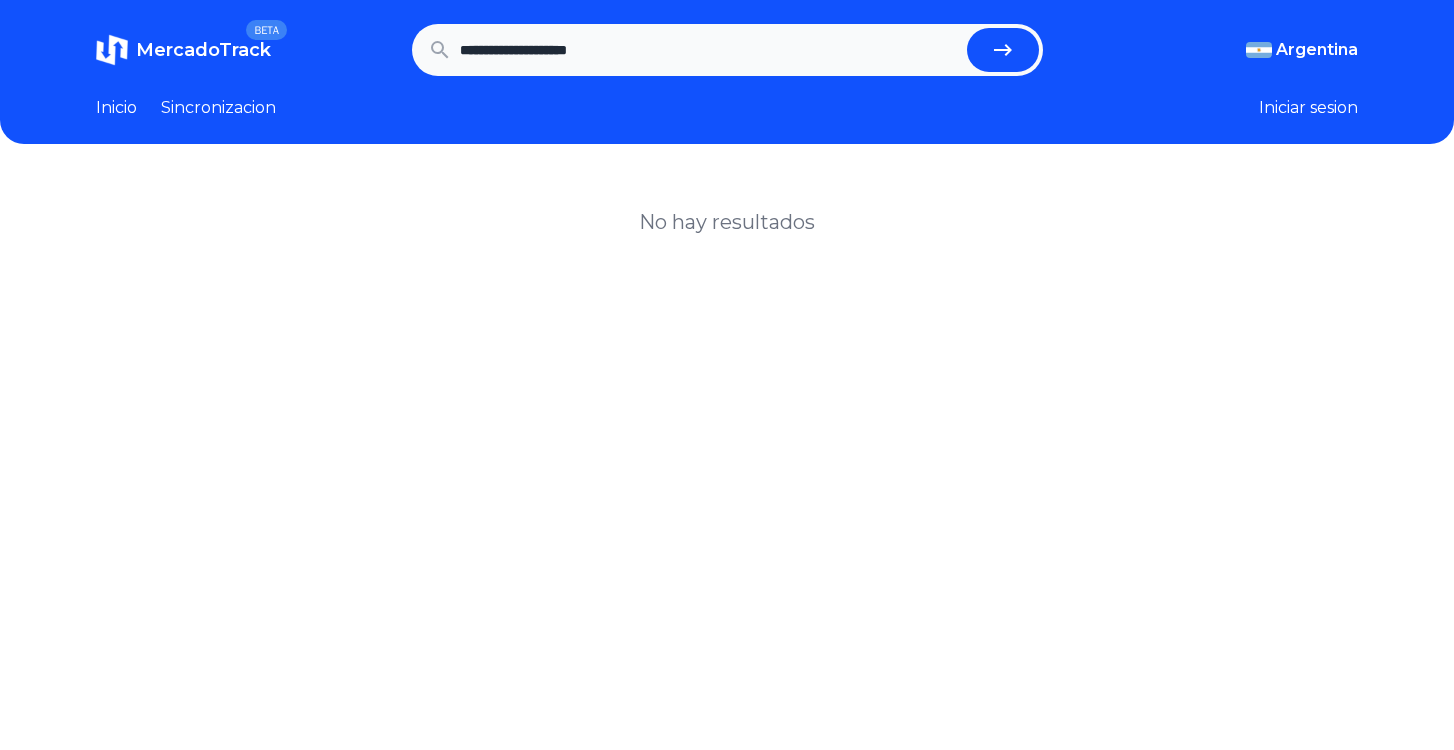 scroll, scrollTop: 0, scrollLeft: 0, axis: both 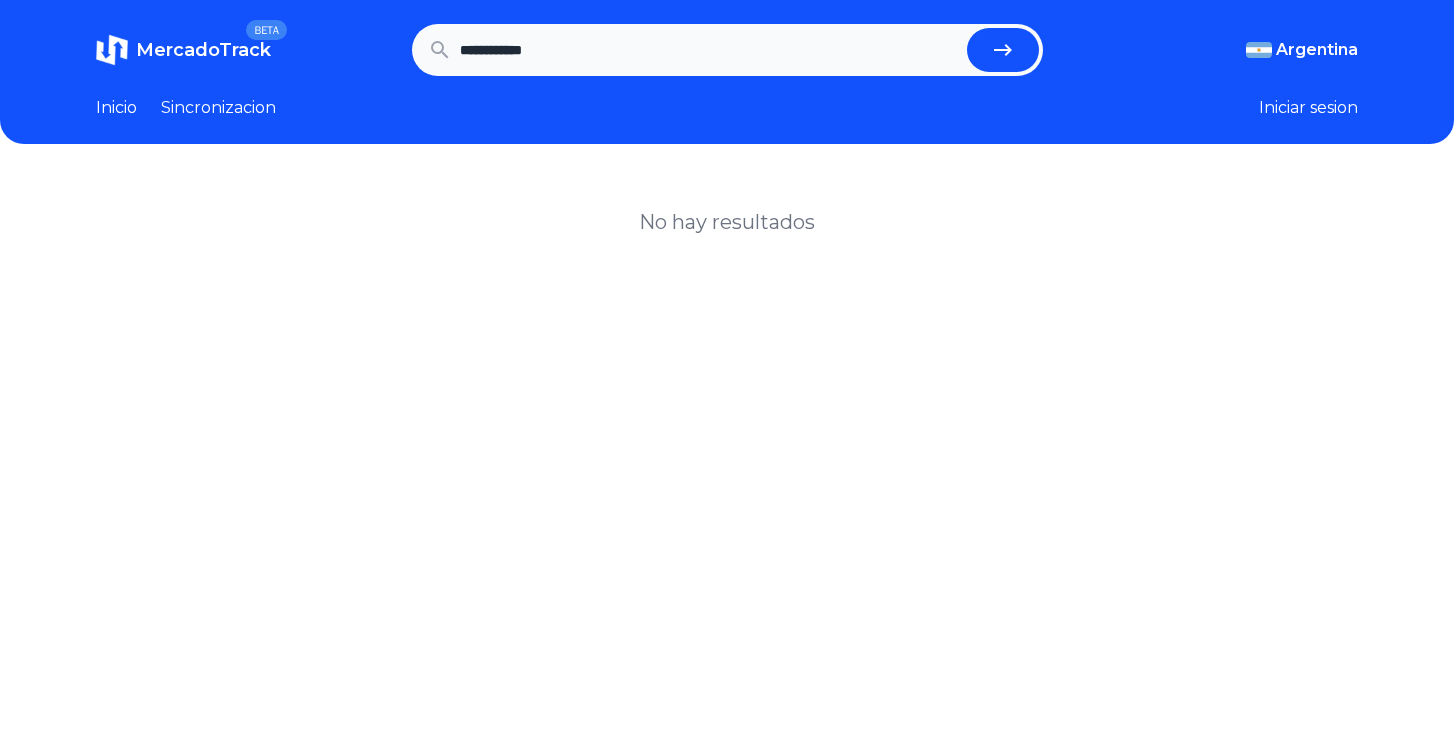 type on "**********" 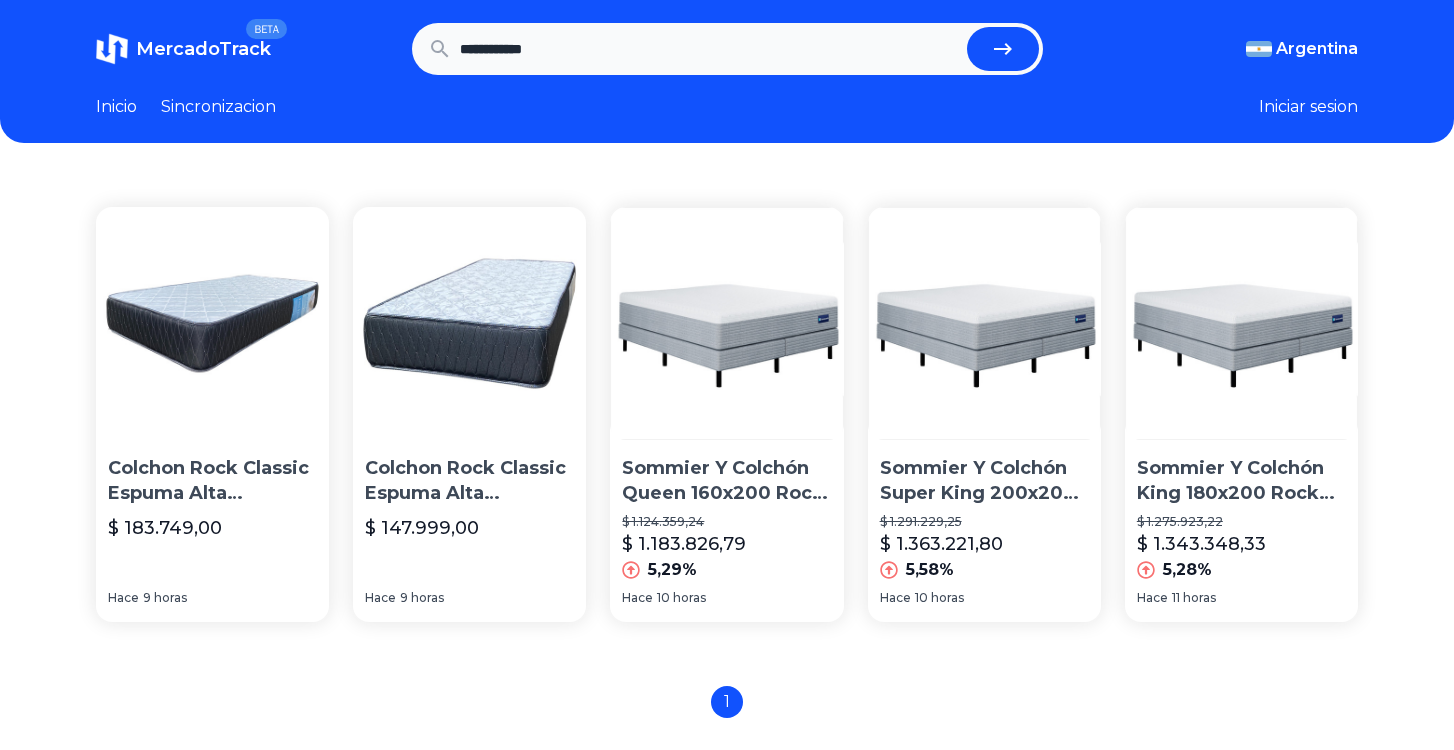 scroll, scrollTop: 0, scrollLeft: 0, axis: both 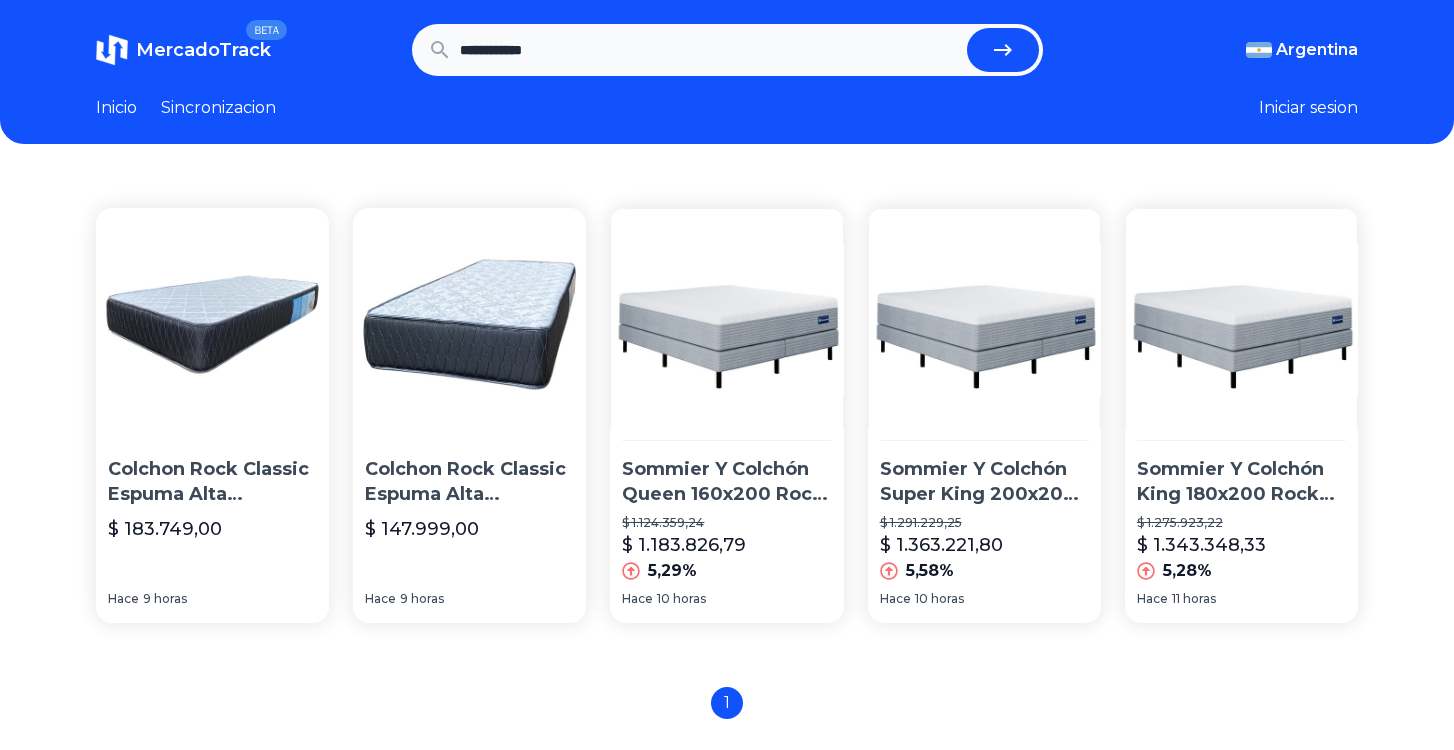 click on "**********" at bounding box center (709, 50) 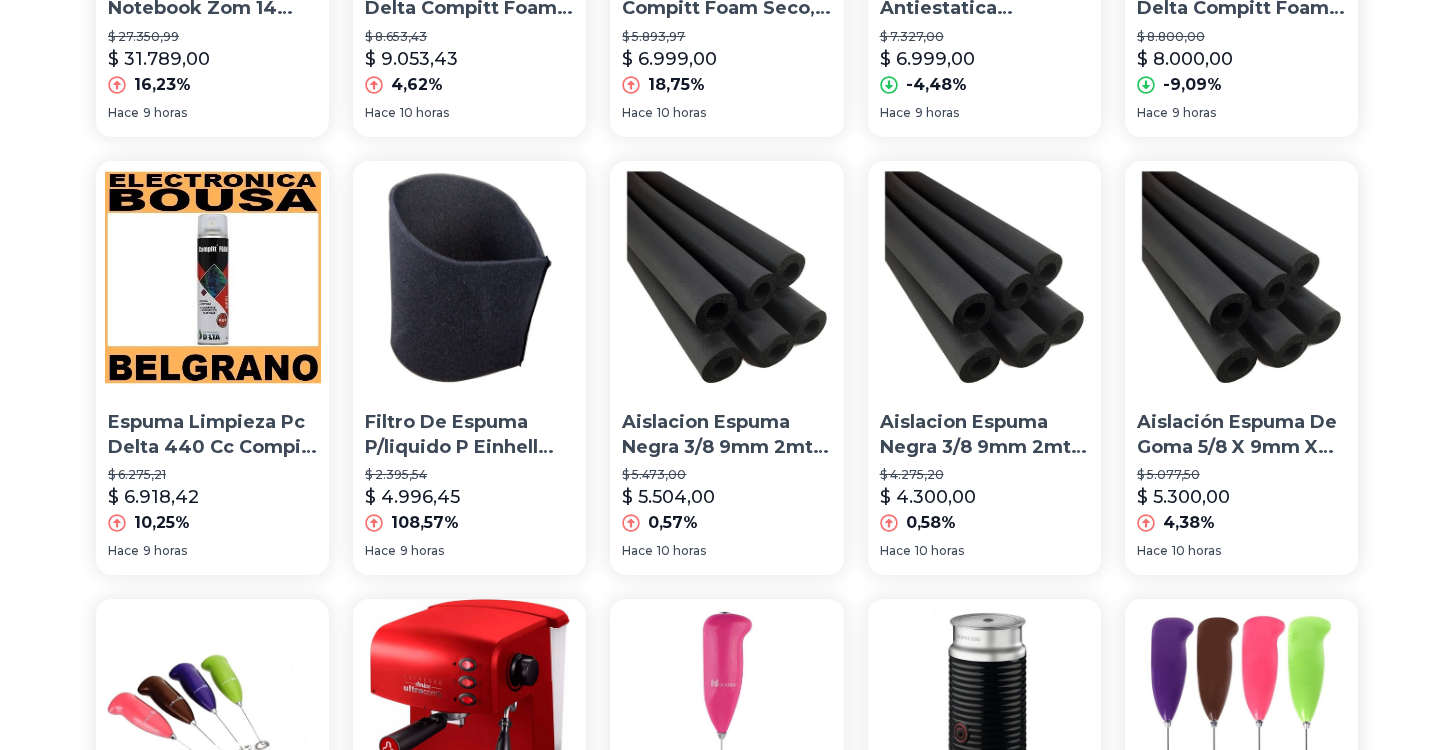 scroll, scrollTop: 0, scrollLeft: 0, axis: both 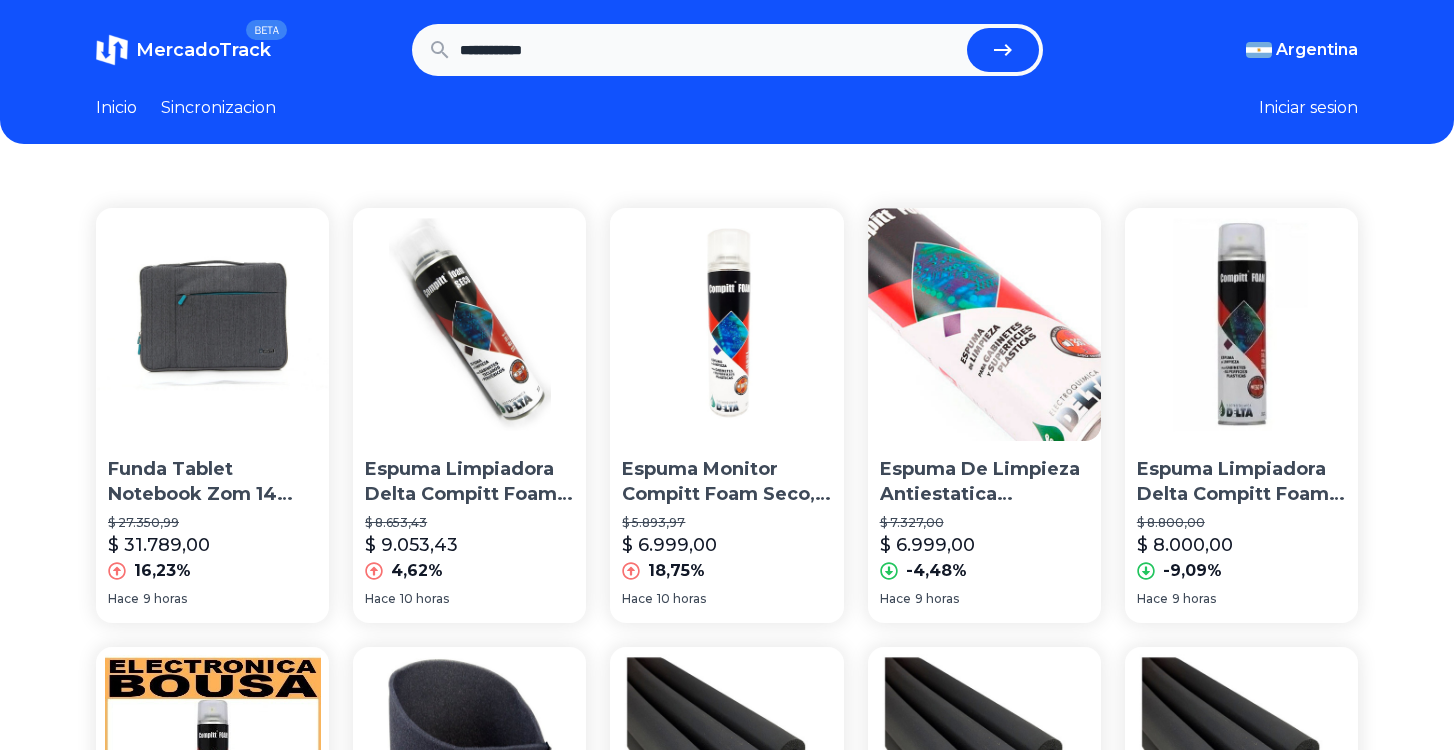 drag, startPoint x: 604, startPoint y: 59, endPoint x: 338, endPoint y: 46, distance: 266.31747 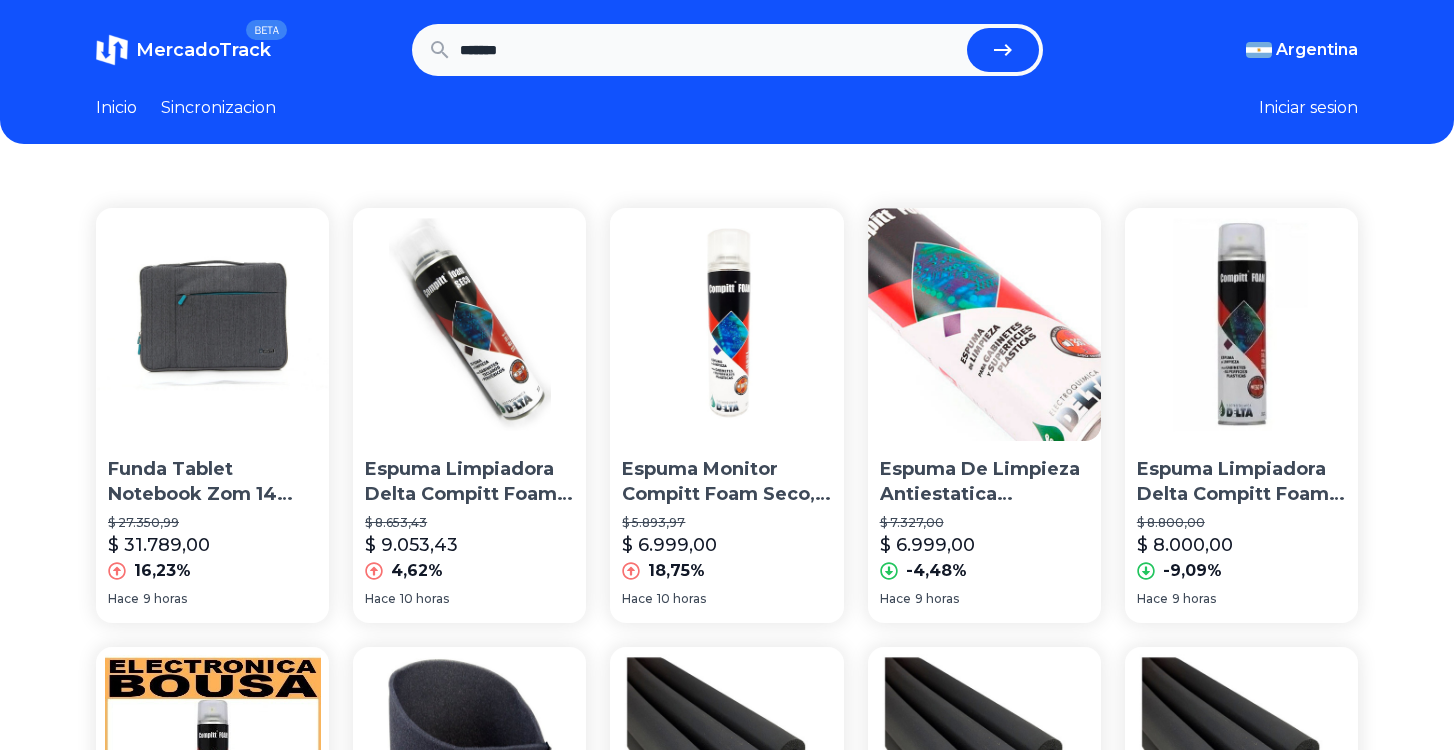 type on "*******" 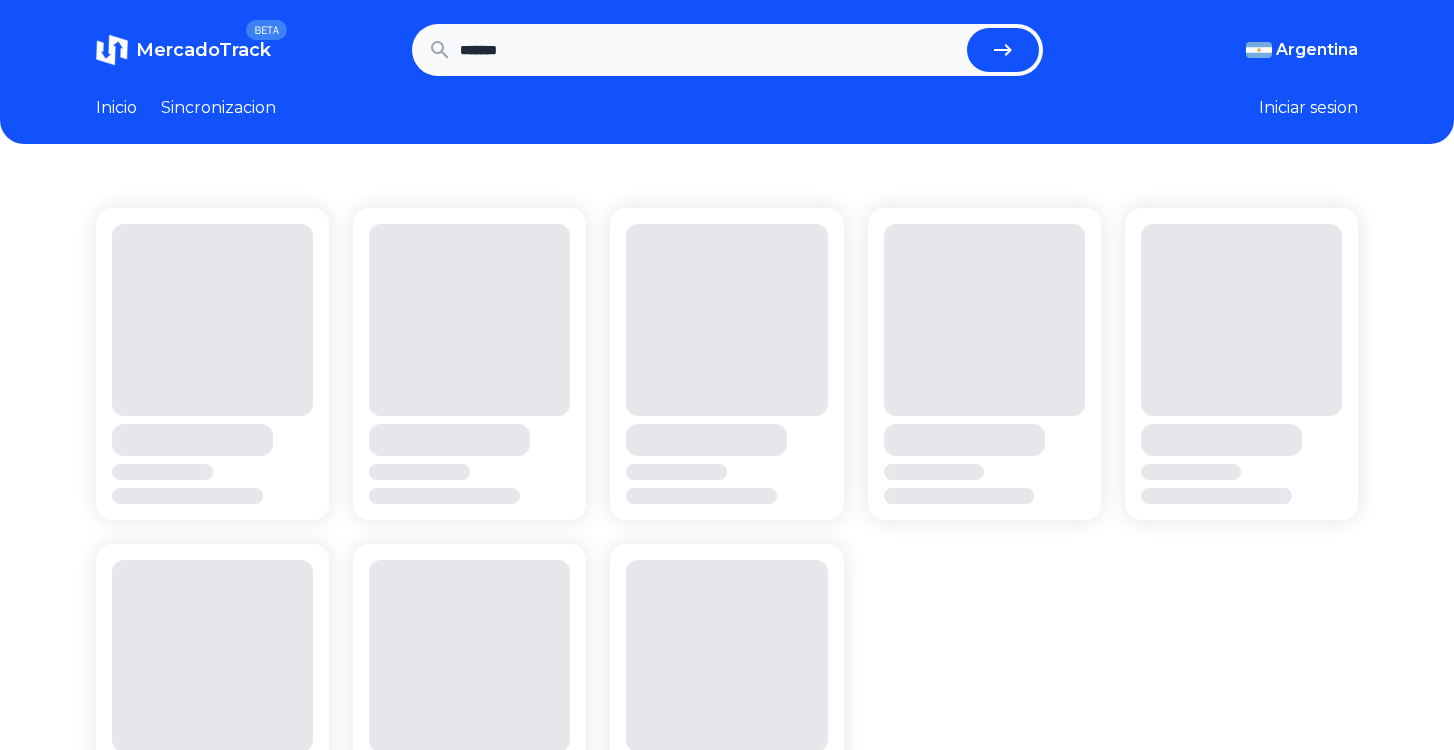 scroll, scrollTop: 0, scrollLeft: 0, axis: both 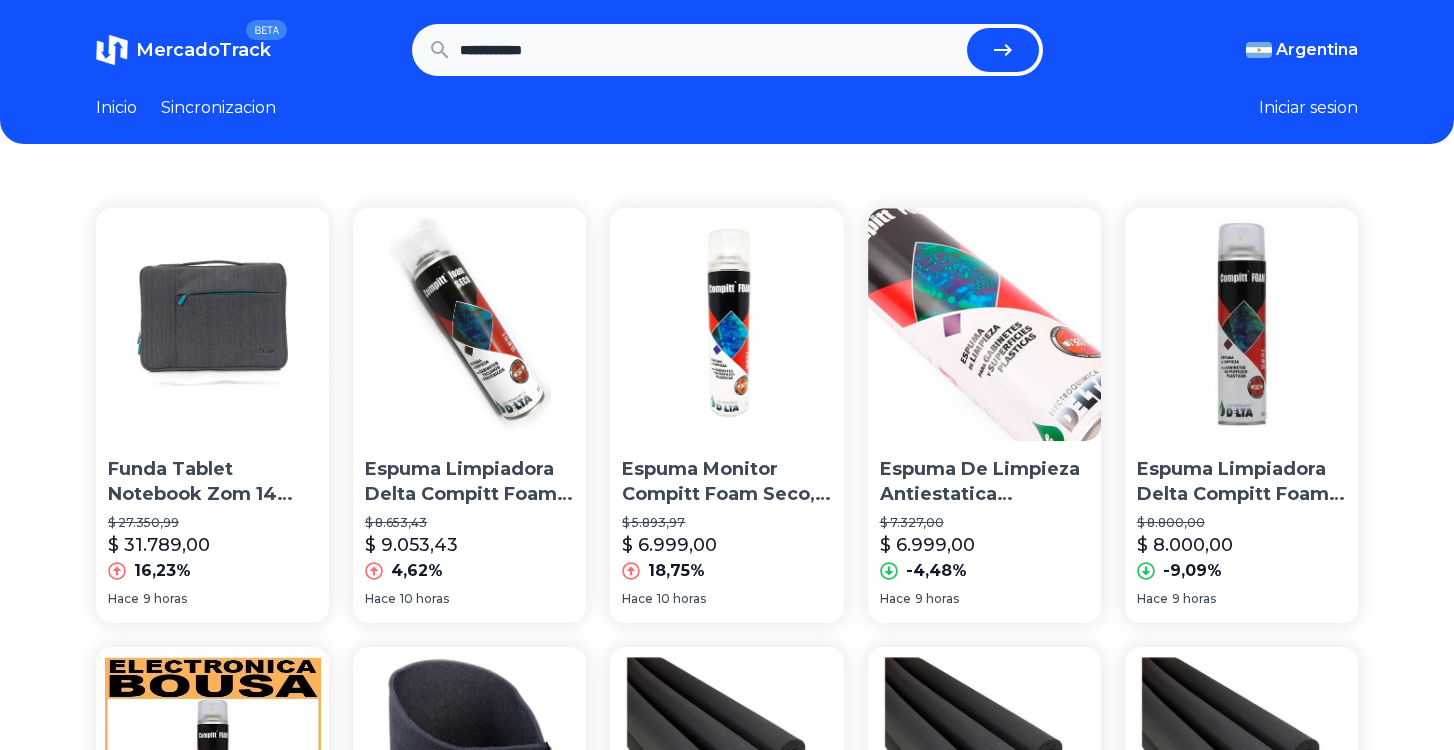 click on "**********" at bounding box center [709, 50] 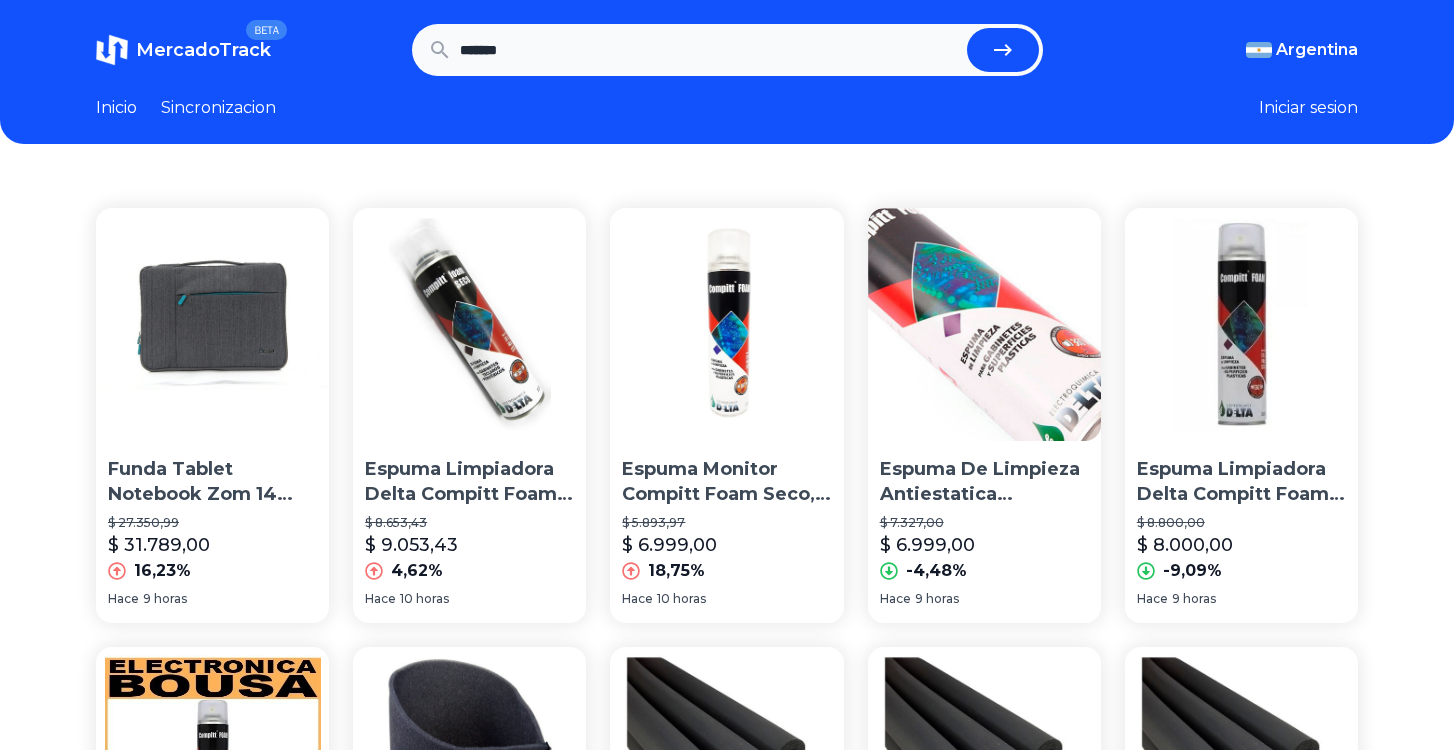 type on "*******" 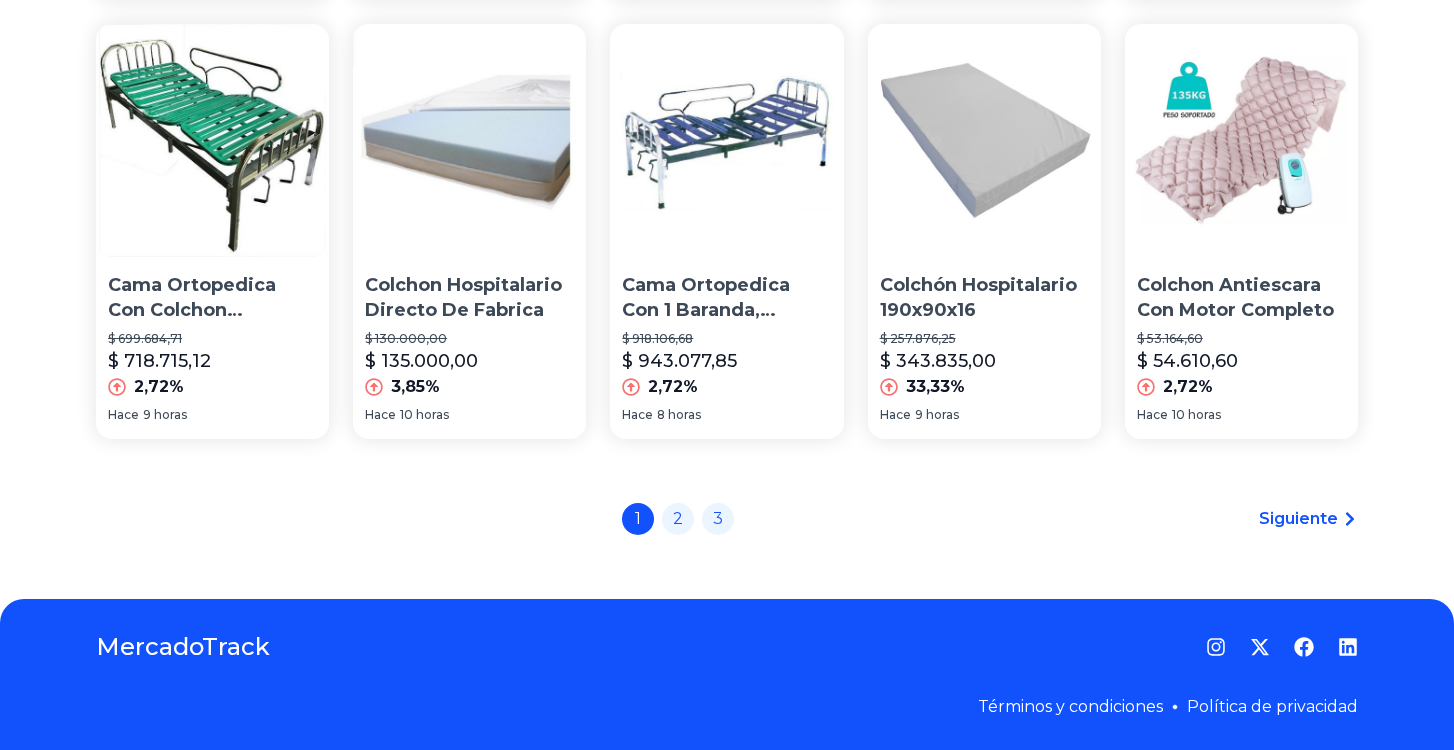 scroll, scrollTop: 1501, scrollLeft: 0, axis: vertical 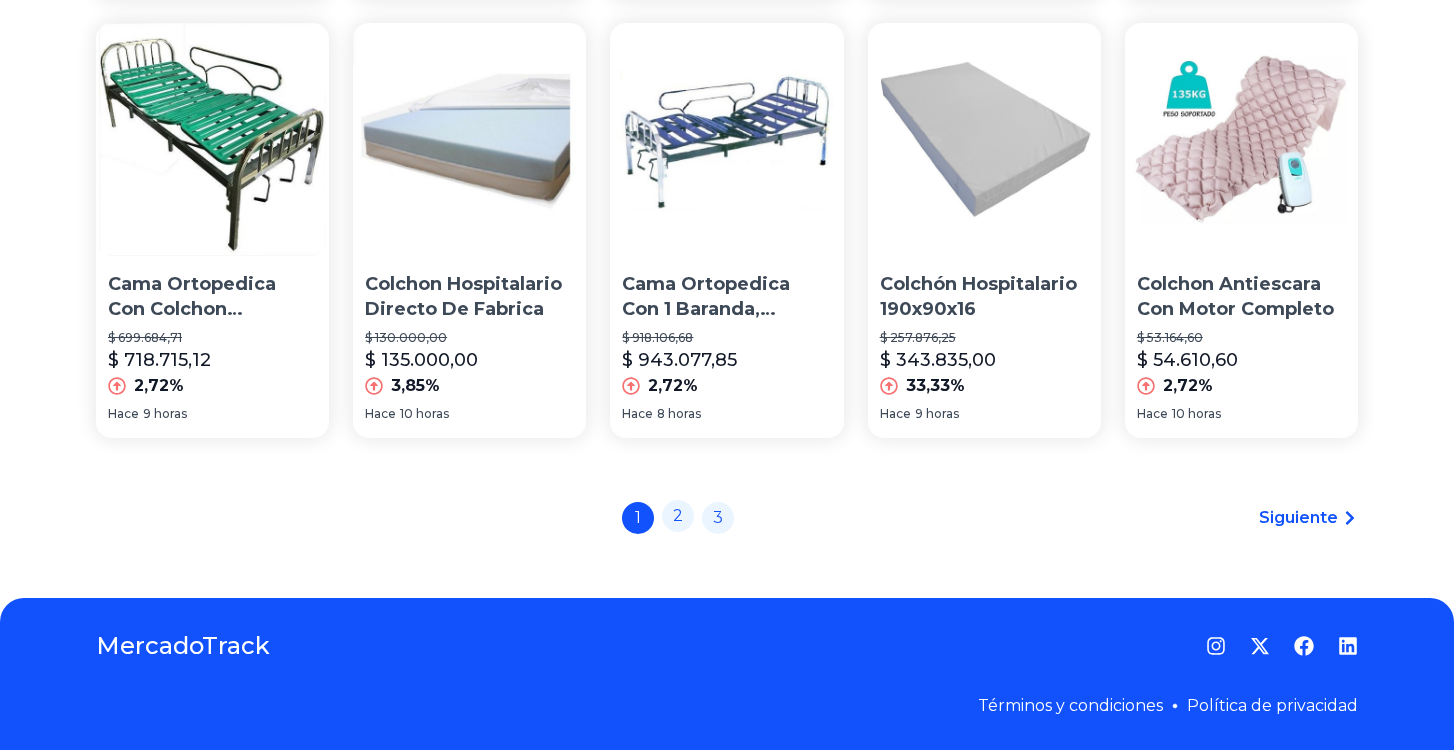 click on "2" at bounding box center (678, 516) 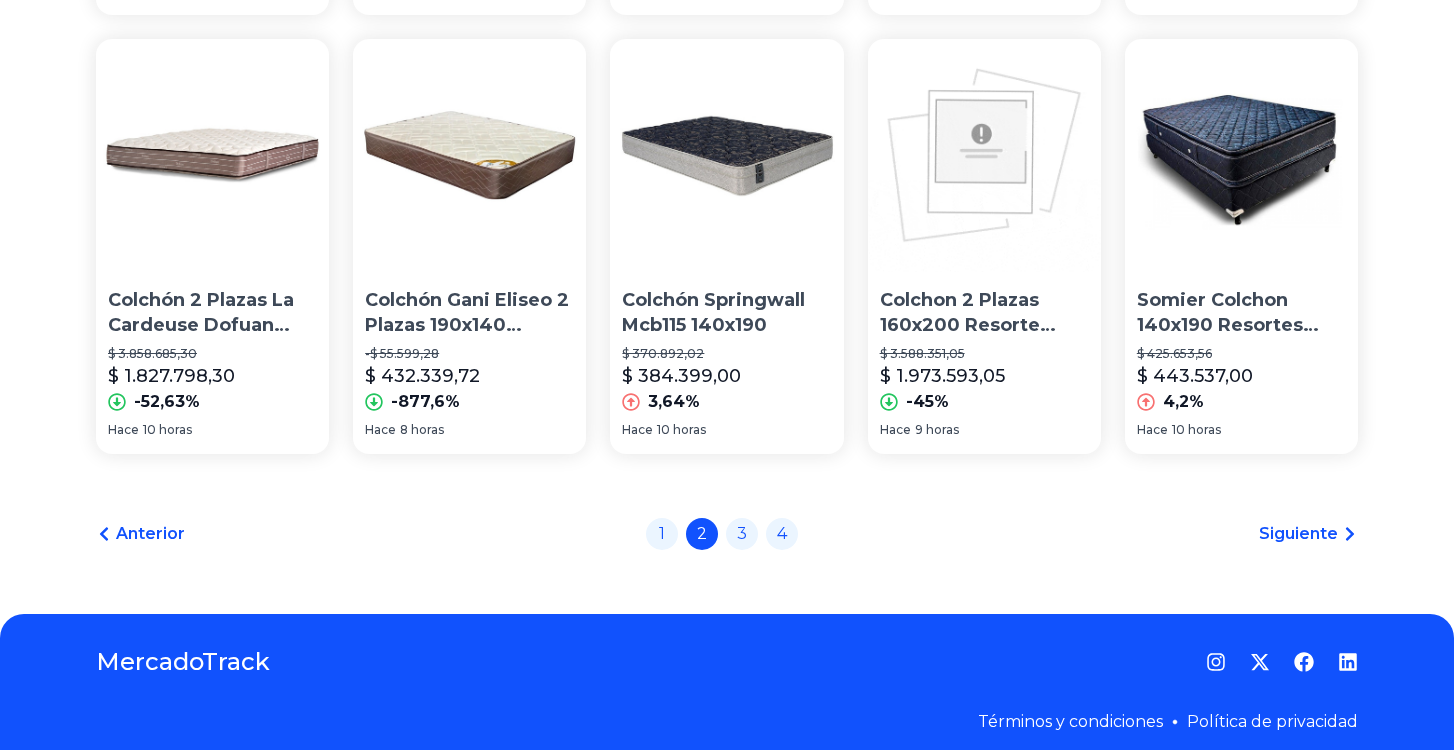 scroll, scrollTop: 1501, scrollLeft: 0, axis: vertical 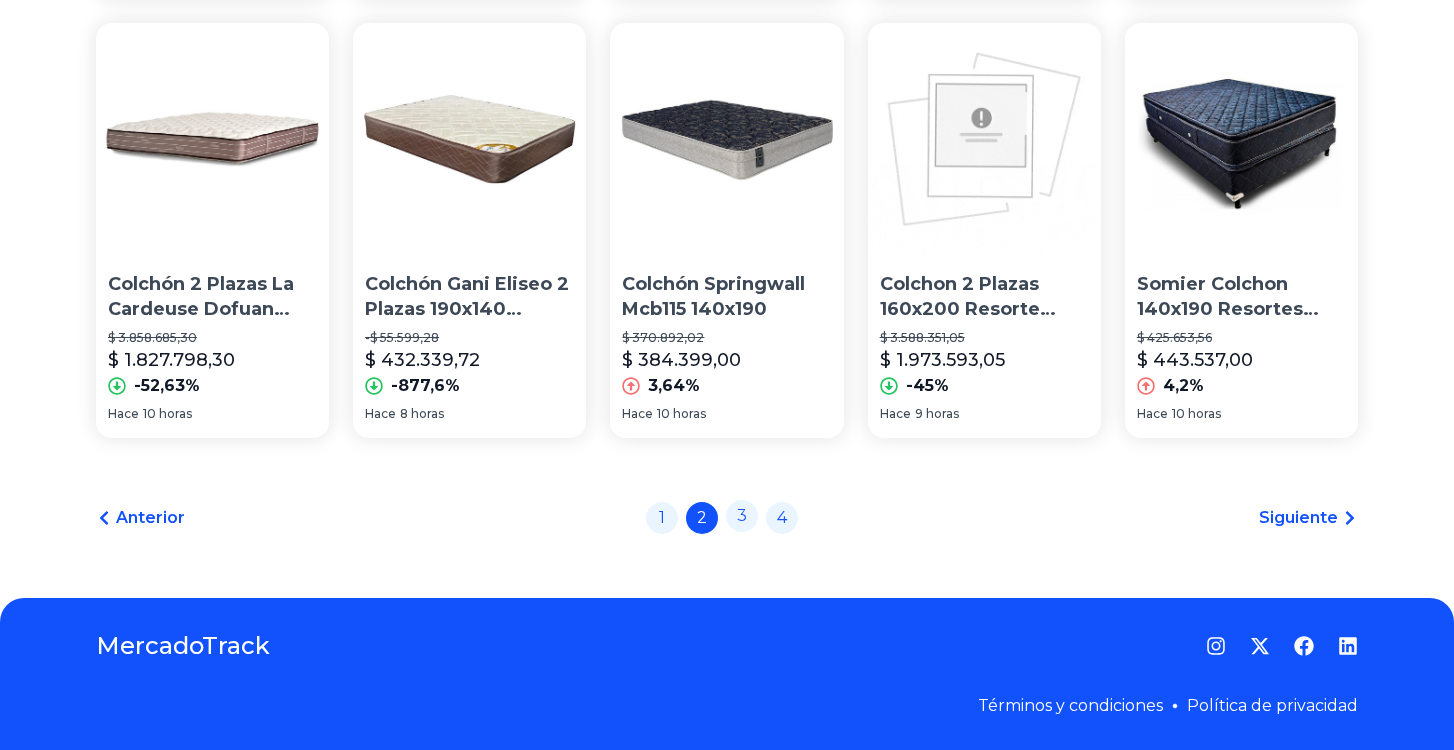 click on "3" at bounding box center [742, 516] 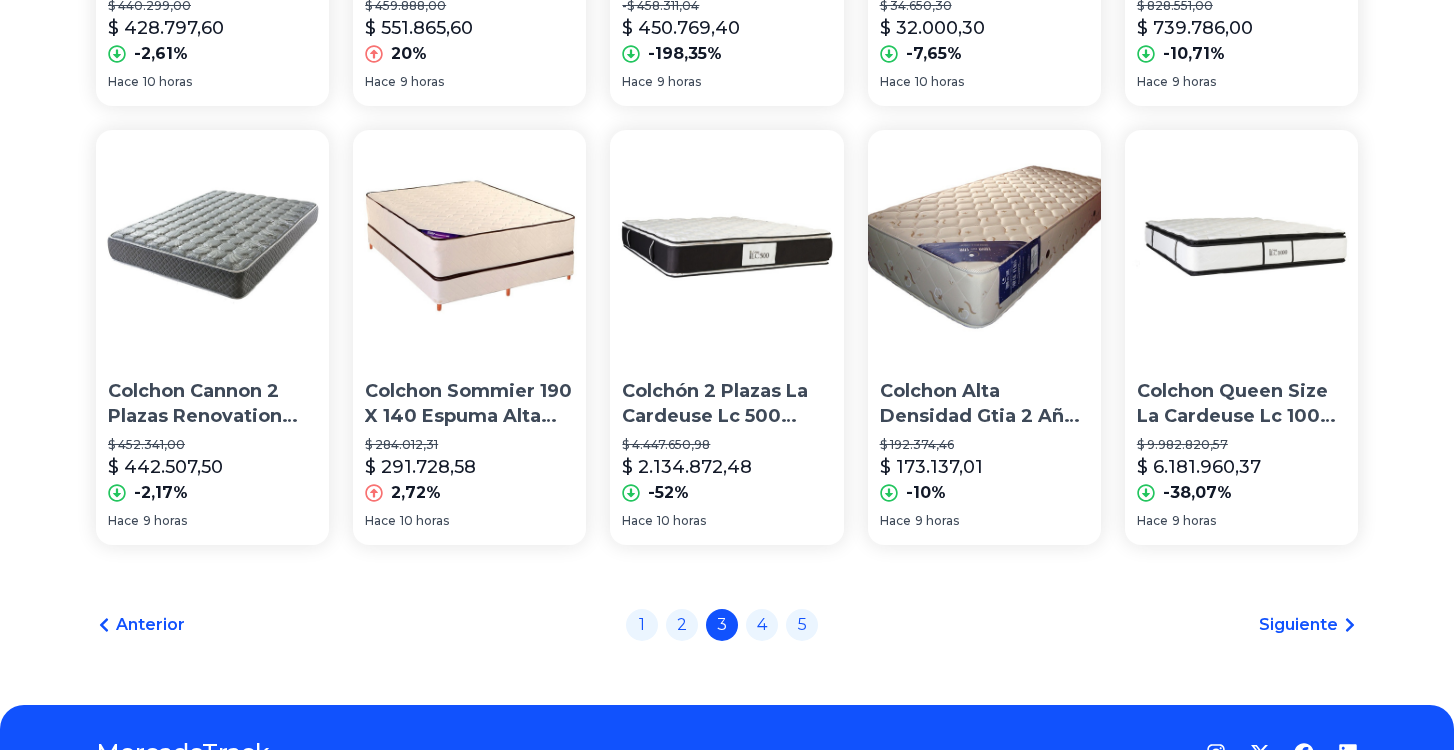 scroll, scrollTop: 1400, scrollLeft: 0, axis: vertical 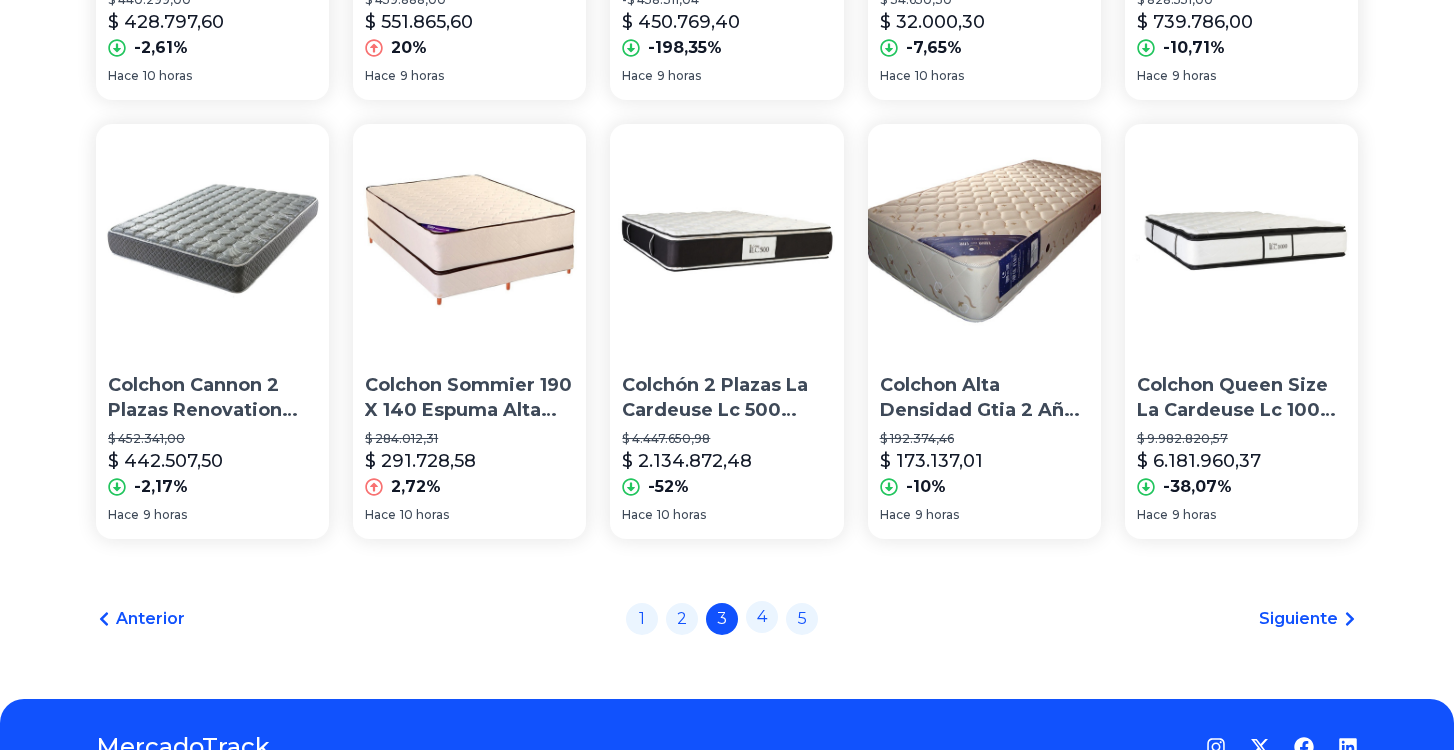 click on "4" at bounding box center (762, 617) 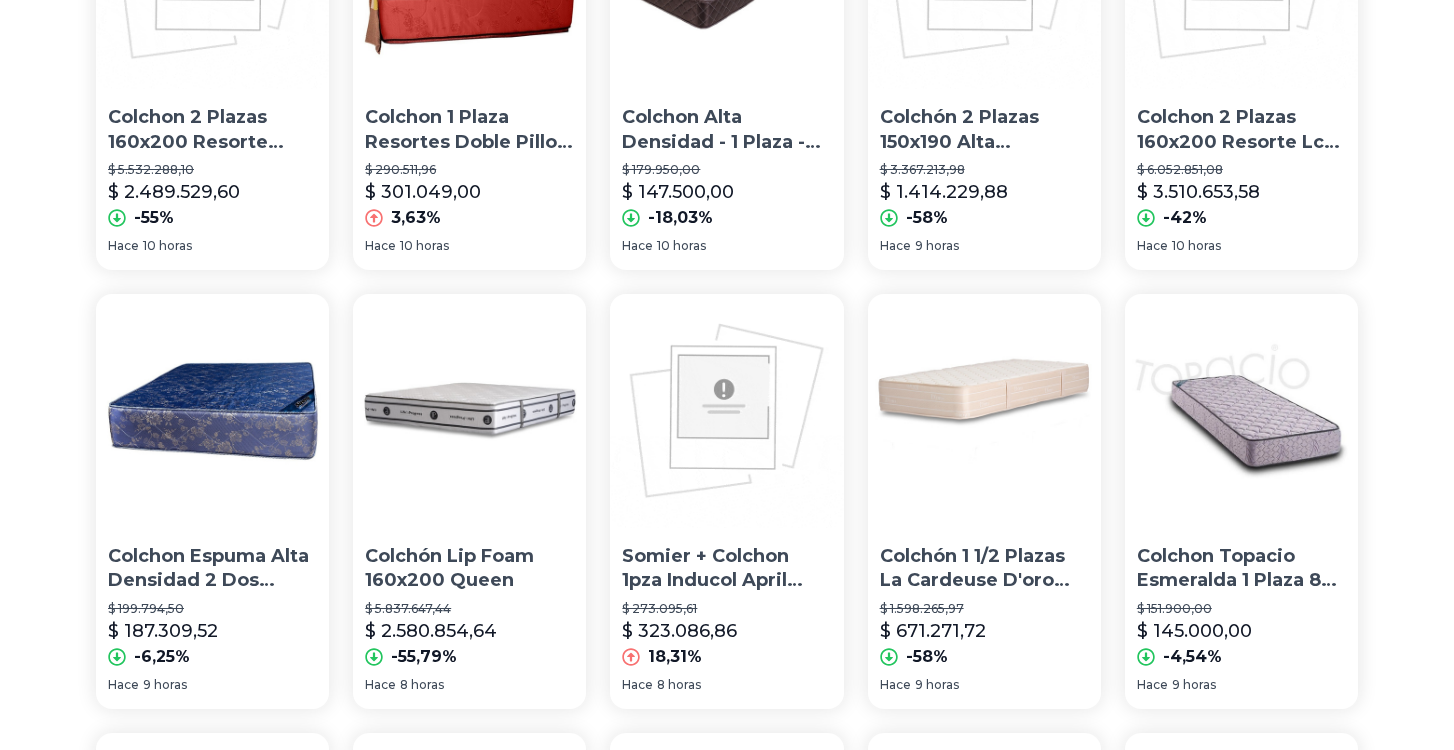 scroll, scrollTop: 792, scrollLeft: 0, axis: vertical 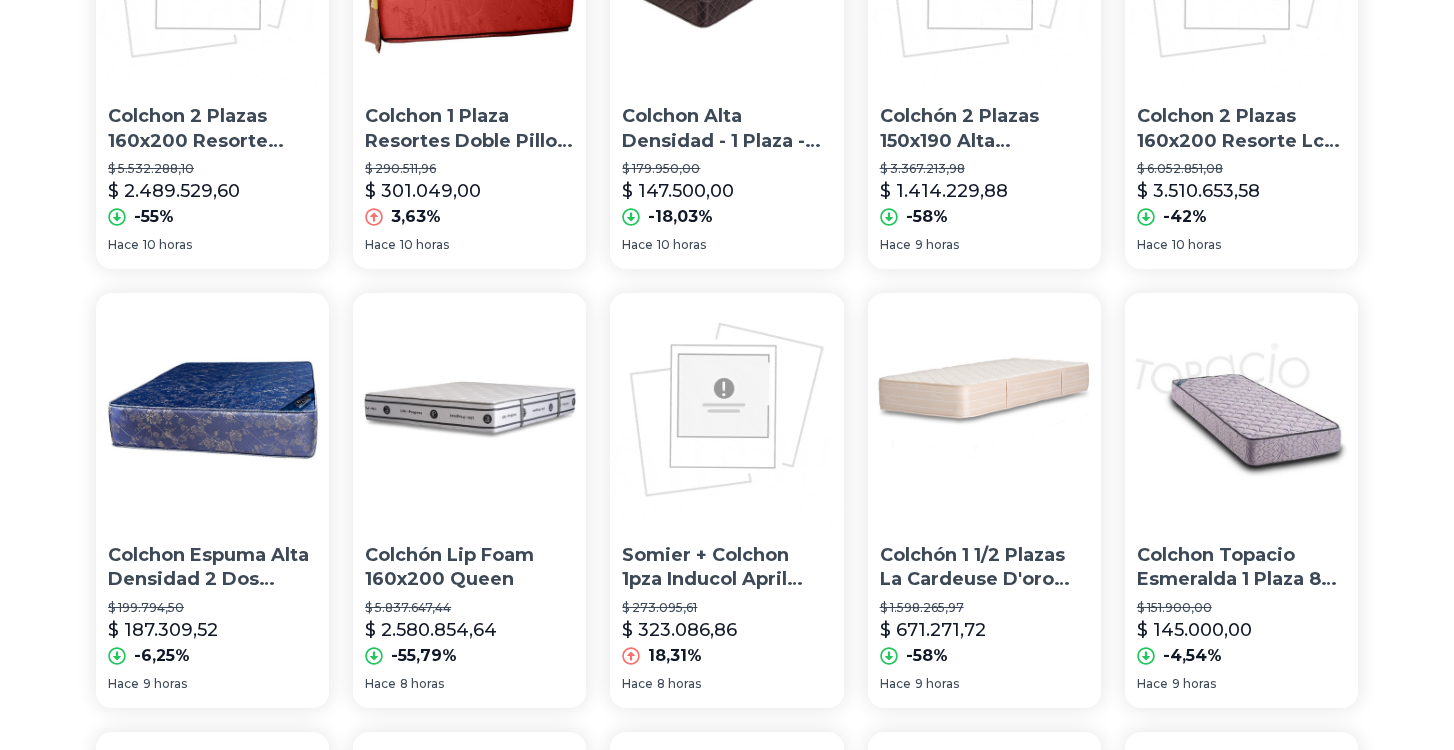 click on "Colchón 2 Plazas 150x190 Alta Densidad Platine" at bounding box center [984, 129] 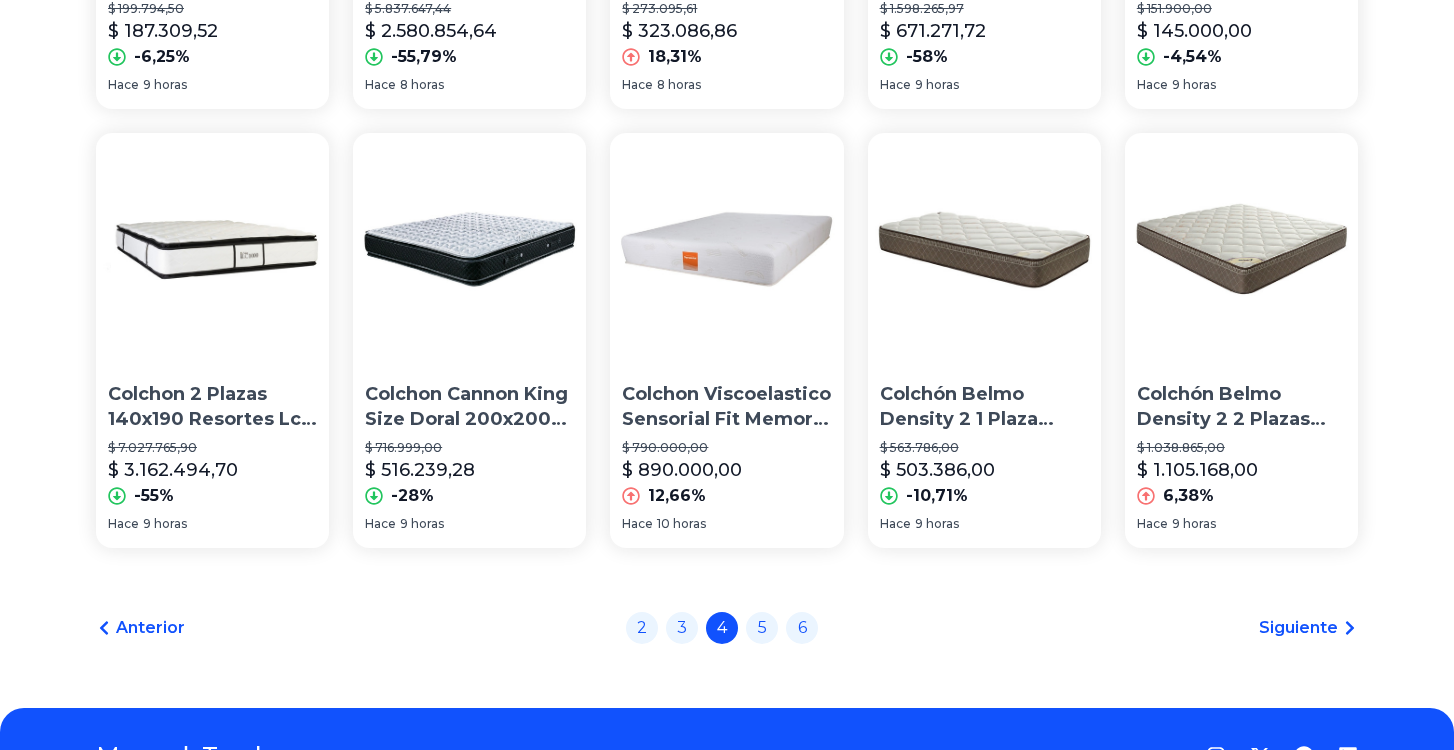 scroll, scrollTop: 1393, scrollLeft: 0, axis: vertical 